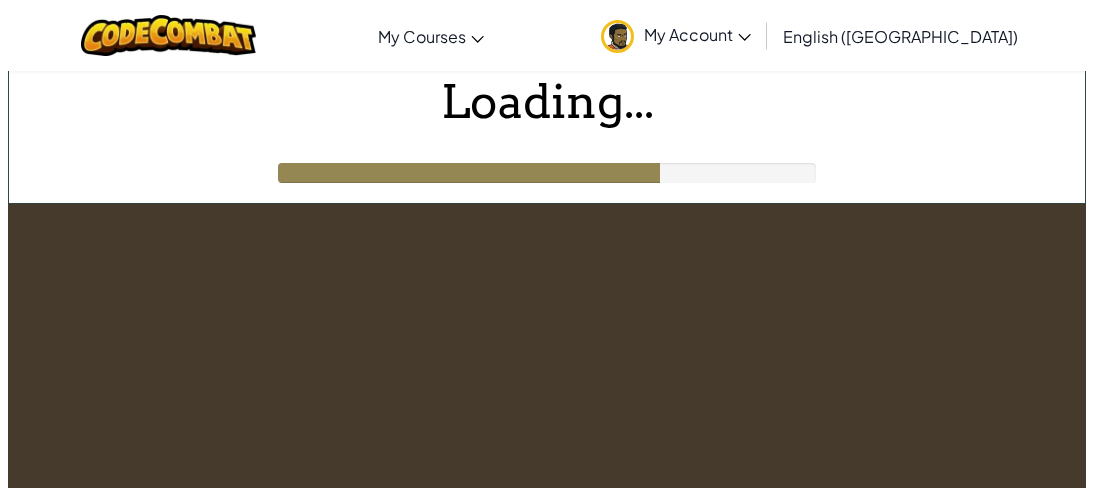 scroll, scrollTop: 0, scrollLeft: 0, axis: both 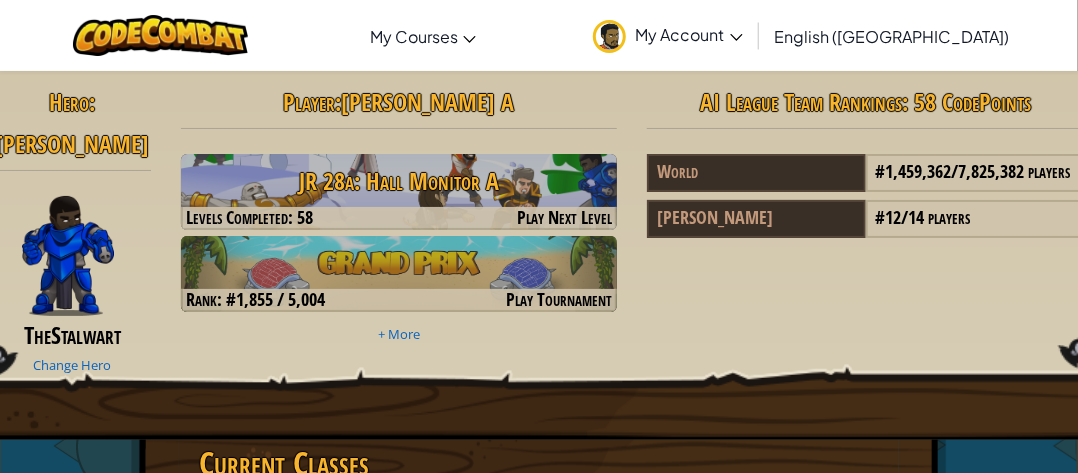 click at bounding box center [68, 256] 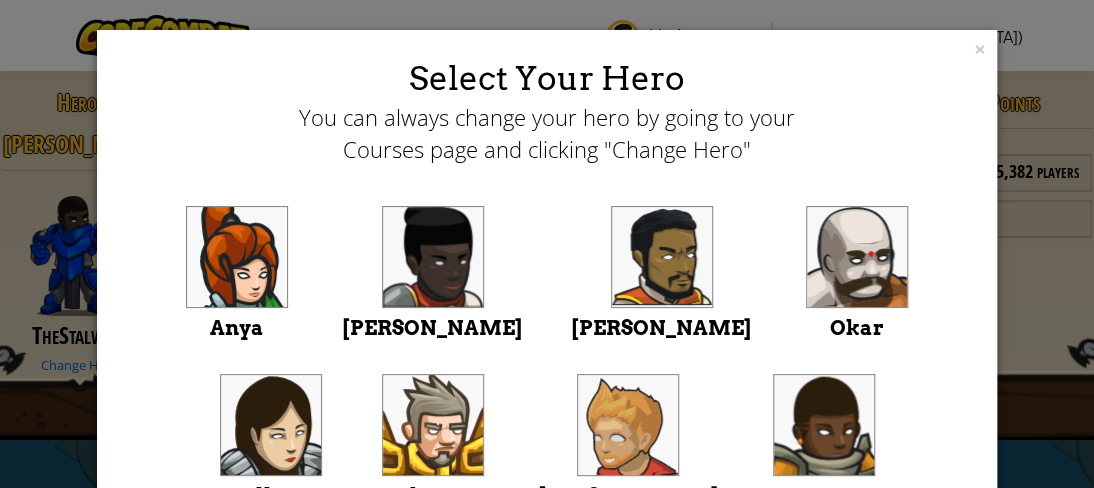 click at bounding box center (628, 425) 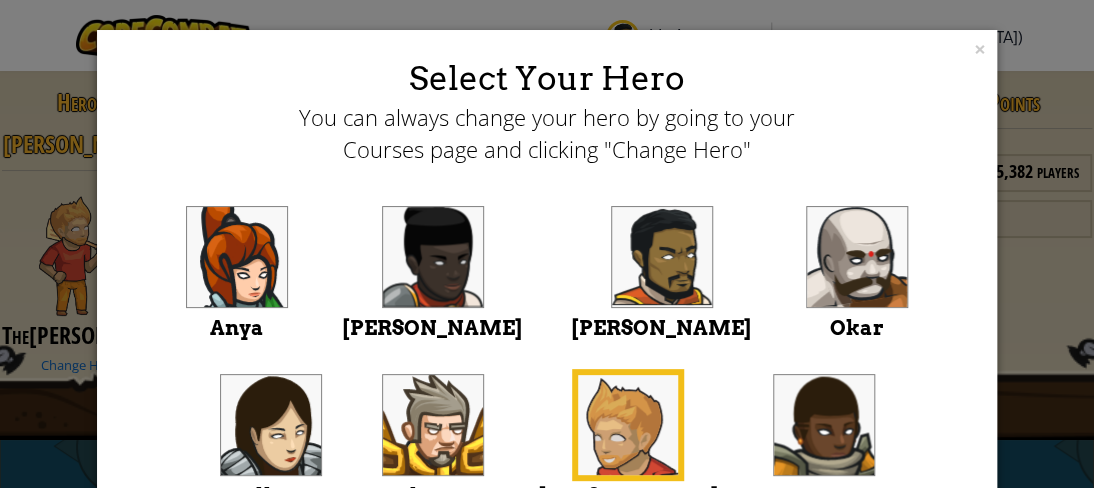 click at bounding box center [628, 425] 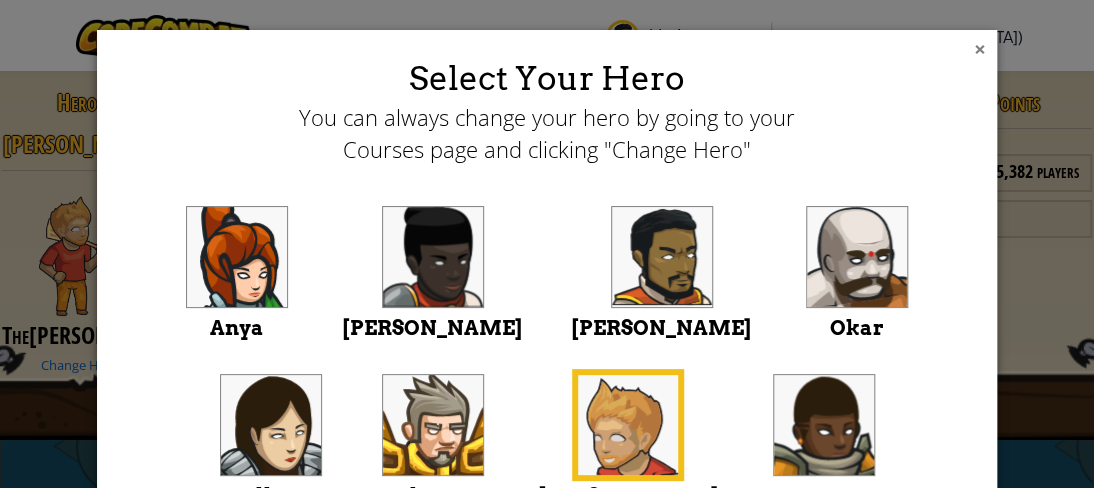 click on "×" at bounding box center (980, 49) 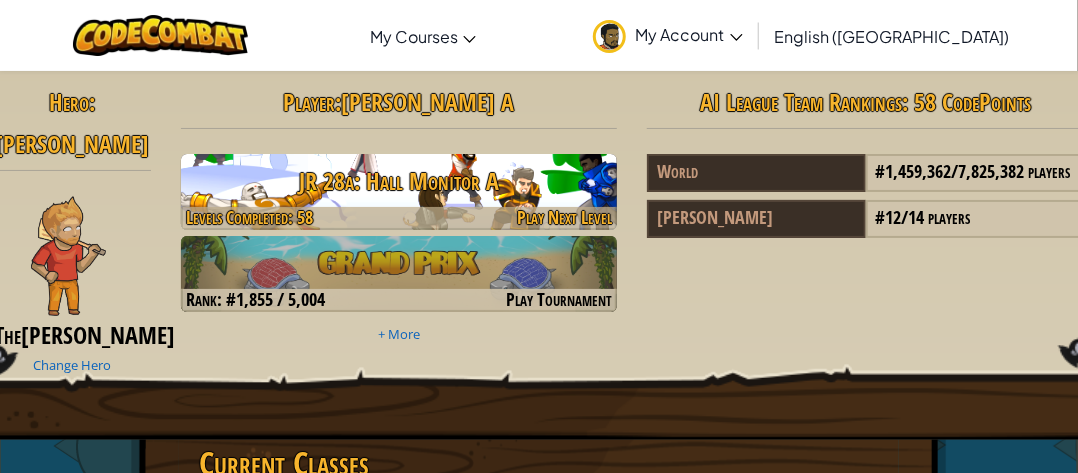 click on "JR 28a: Hall Monitor A" at bounding box center [399, 181] 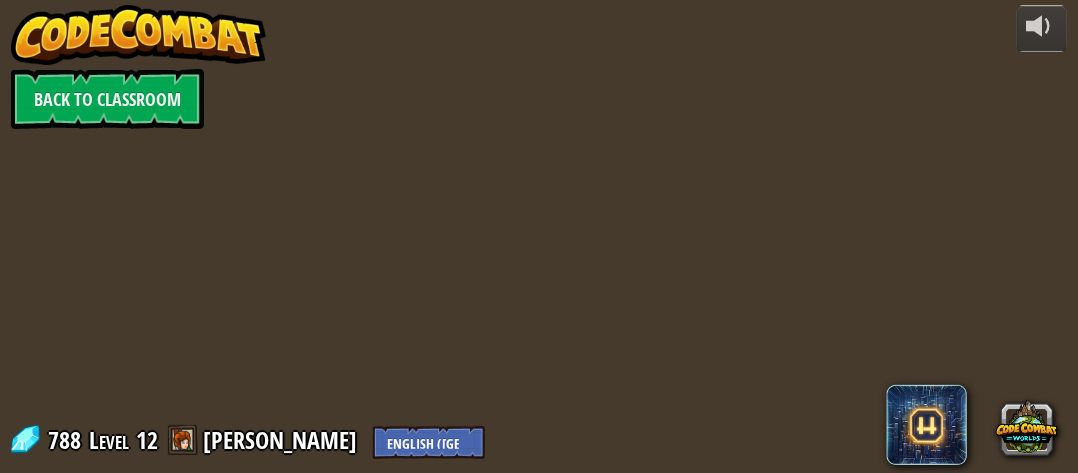 select on "en-[GEOGRAPHIC_DATA]" 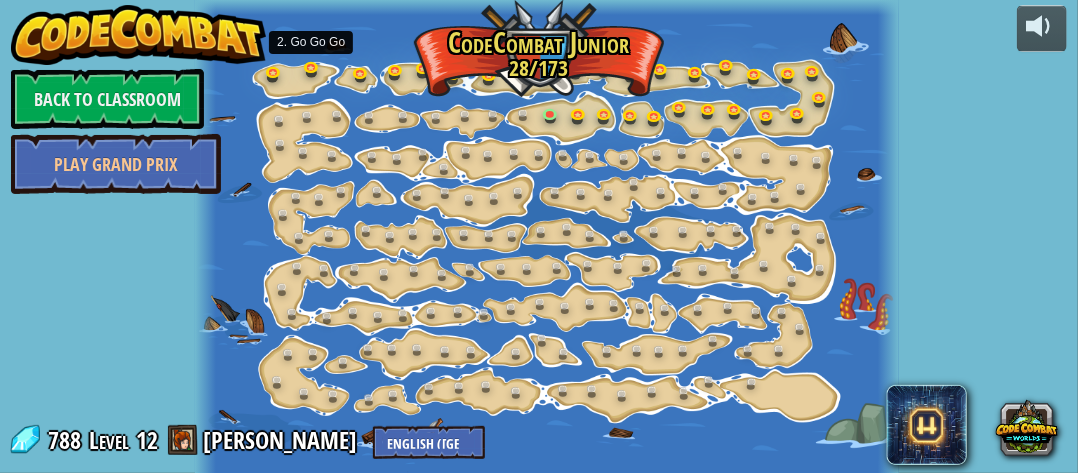 select on "en-[GEOGRAPHIC_DATA]" 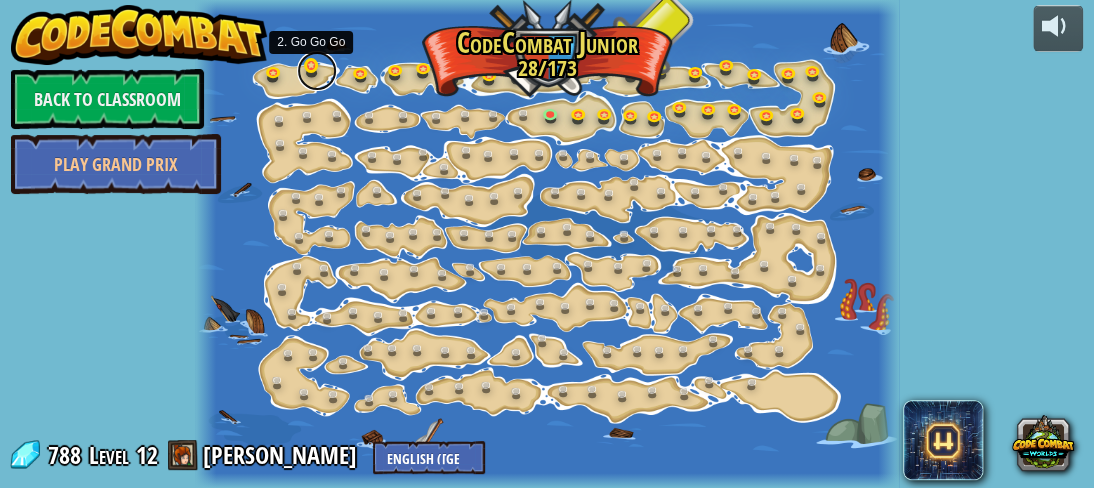 click at bounding box center [317, 71] 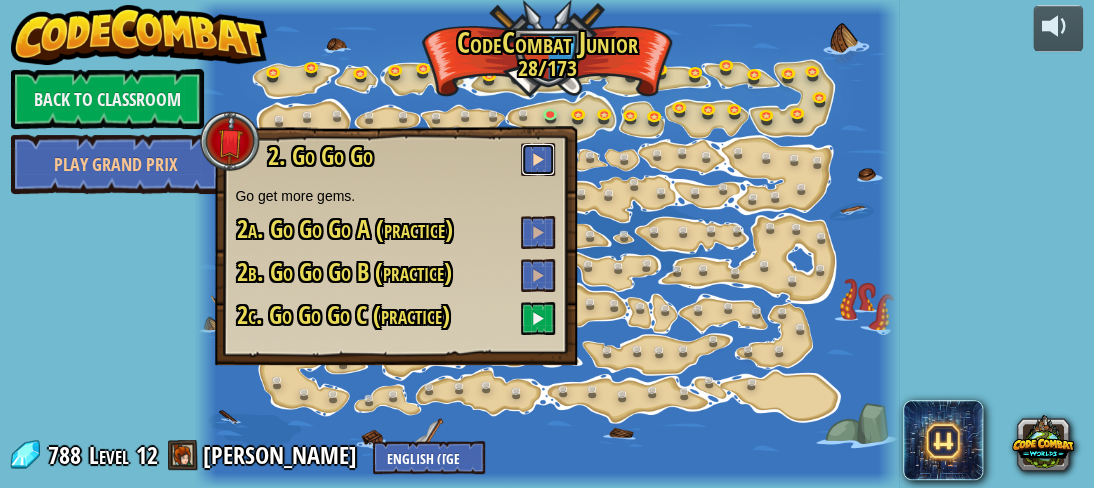 click at bounding box center (538, 159) 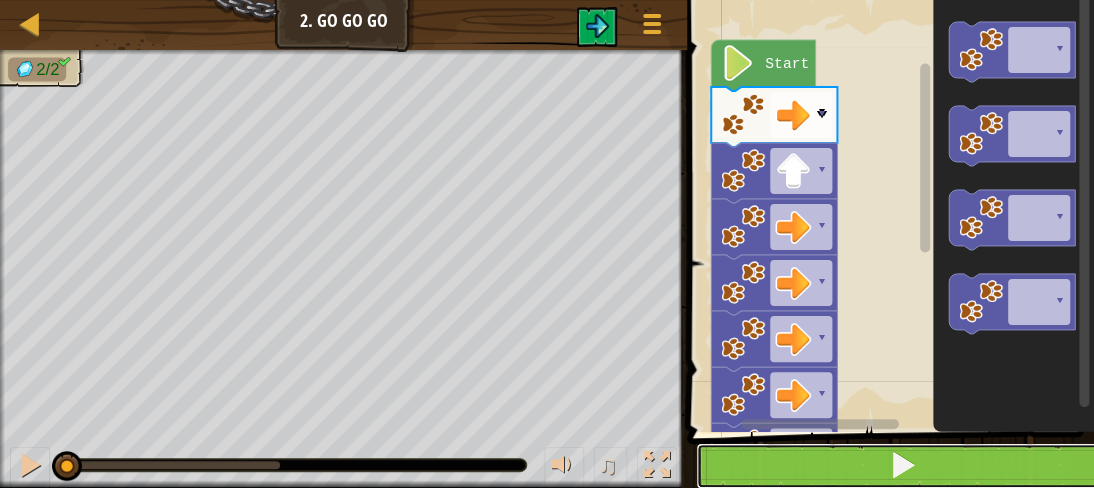 click at bounding box center (902, 466) 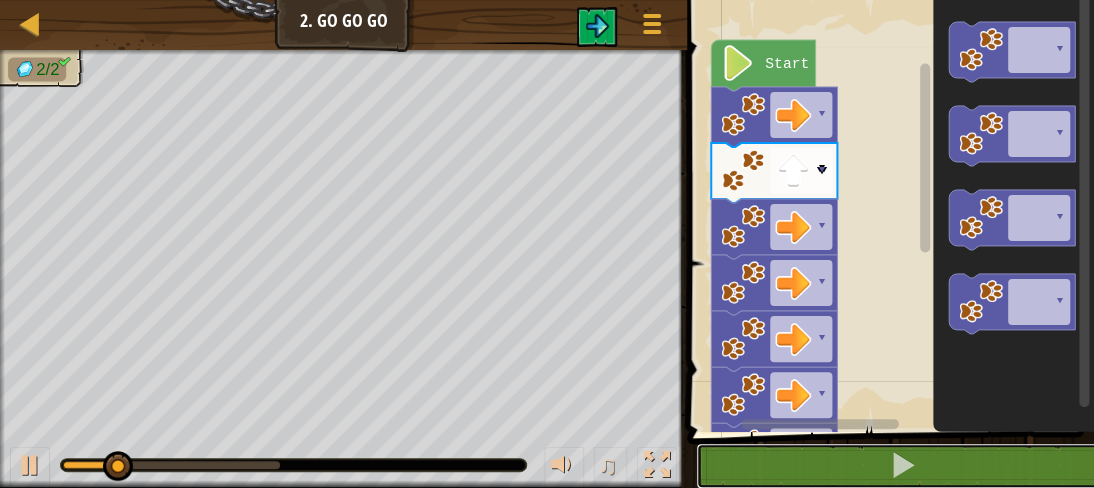 click at bounding box center (902, 466) 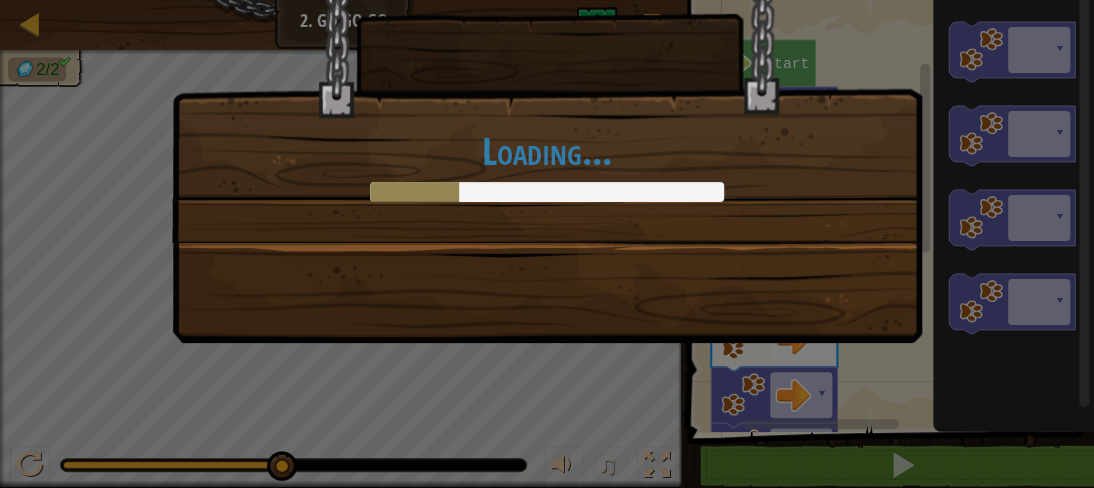 click on "Map Junior 2. Go Go Go Game Menu 1     הההההההההההההההההההההההההההההההההההההההההההההההההההההההההההההההההההההההההההההההההההההההההההההההההההההההההההההההההההההההההההההההההההההההההההההההההההההההההההההההההההההההההההההההההההההההההההההההההההההההההההההההההההההההההההההההההההההההההההההההההההההההההההההההה XXXXXXXXXXXXXXXXXXXXXXXXXXXXXXXXXXXXXXXXXXXXXXXXXXXXXXXXXXXXXXXXXXXXXXXXXXXXXXXXXXXXXXXXXXXXXXXXXXXXXXXXXXXXXXXXXXXXXXXXXXXXXXXXXXXXXXXXXXXXXXXXXXXXXXXXXXXXXXXXXXXXXXXXXXXXXXXXXXXXXXXXXXXXXXXXXXXXXXXXXXXXXXXXXXXXXXXXXXXXXXXXXXXXXXXXXXXXXXXXXXXXXXXXXXXXXXXX Solution × Blocks 1 2 3 4 5 6 7 8 9 10 go ( 'right' ) go ( 'up' ) go ( 'right' ) go ( 'right' ) go ( 'right' ) go ( 'right' ) go ( 'up' ) go ( 'up' ) go ( 'up' )      ▾  ▾  ▾  ▾  ▾  ▾  ▾  ▾  ▾" at bounding box center [547, 1] 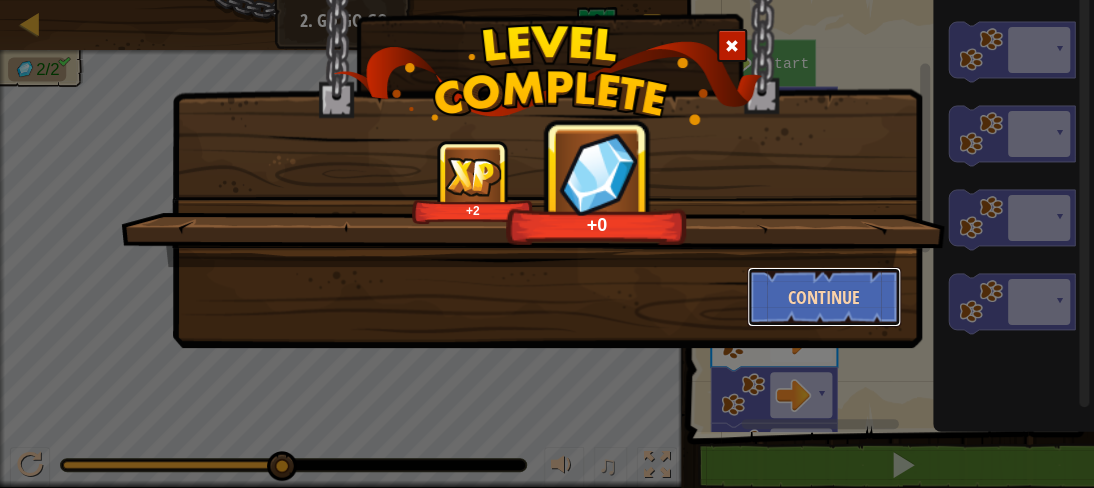 click on "Continue" at bounding box center (824, 297) 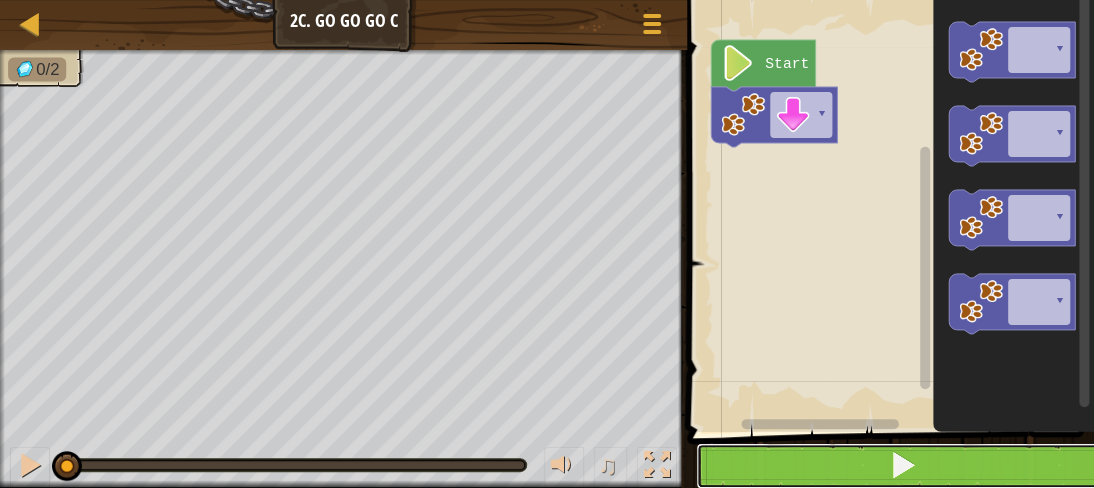 click at bounding box center [902, 466] 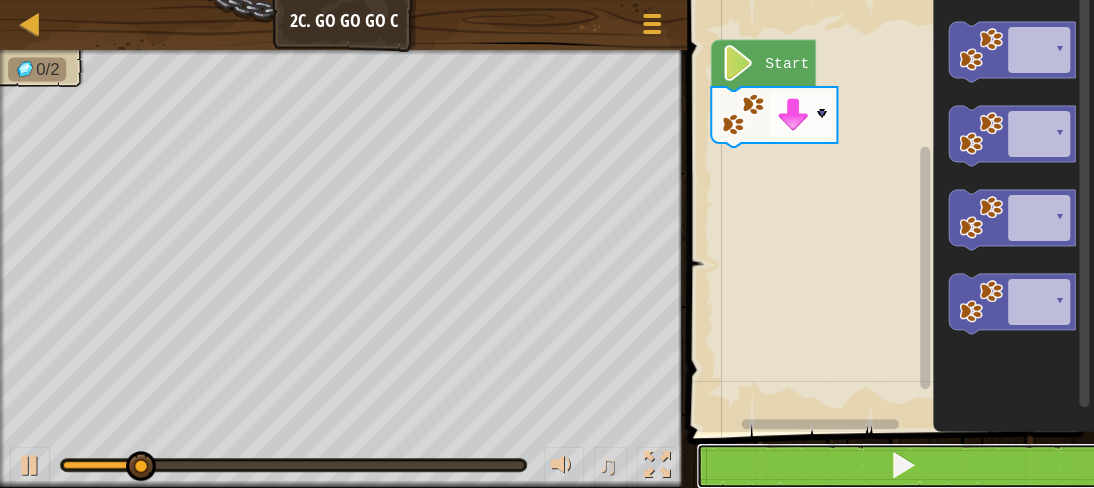 click at bounding box center (902, 466) 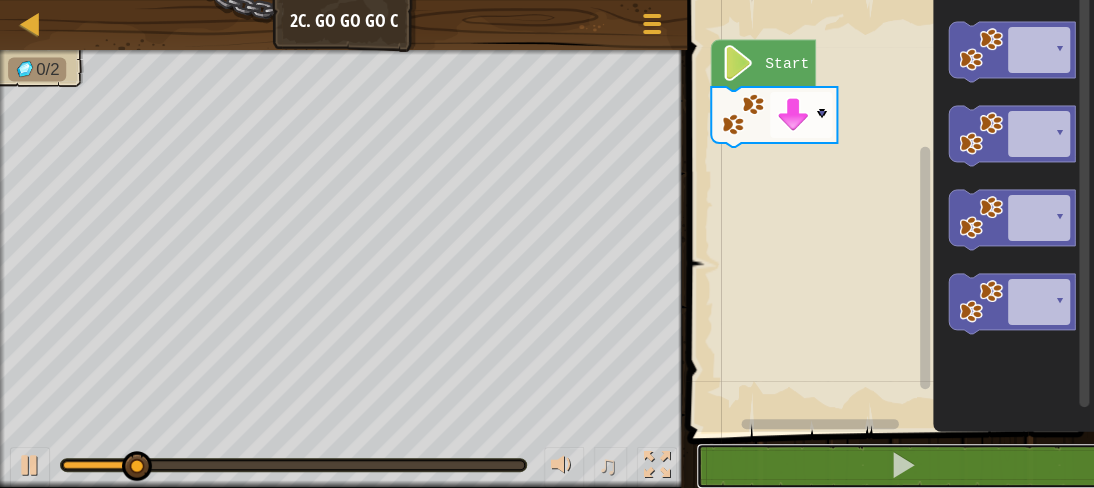 drag, startPoint x: 792, startPoint y: 448, endPoint x: 768, endPoint y: 436, distance: 26.832815 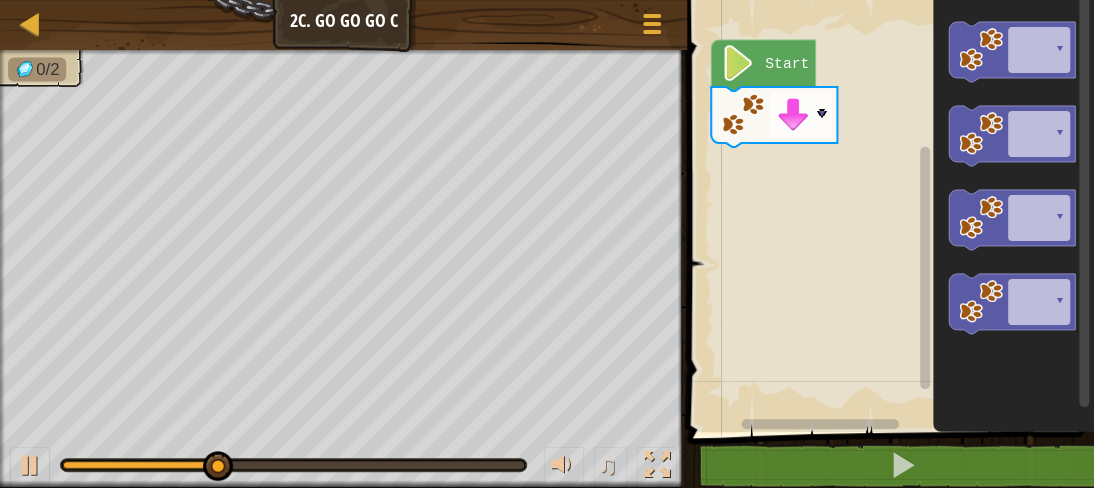 click on "1 2 go ( 'down' )     הההההההההההההההההההההההההההההההההההההההההההההההההההההההההההההההההההההההההההההההההההההההההההההההההההההההההההההההההההההההההההההההההההההההההההההההההההההההההההההההההההההההההההההההההההההההההההההההההההההההההההההההההההההההההההההההההההההההההההההההההההההההההההההההה XXXXXXXXXXXXXXXXXXXXXXXXXXXXXXXXXXXXXXXXXXXXXXXXXXXXXXXXXXXXXXXXXXXXXXXXXXXXXXXXXXXXXXXXXXXXXXXXXXXXXXXXXXXXXXXXXXXXXXXXXXXXXXXXXXXXXXXXXXXXXXXXXXXXXXXXXXXXXXXXXXXXXXXXXXXXXXXXXXXXXXXXXXXXXXXXXXXXXXXXXXXXXXXXXXXXXXXXXXXXXXXXXXXXXXXXXXXXXXXXXXXXXXXXXXXXXXXX  ▾ Start  ▾  ▾  ▾  ▾ Code Saved Programming language : Python Statement   /  Call   /" at bounding box center [887, 260] 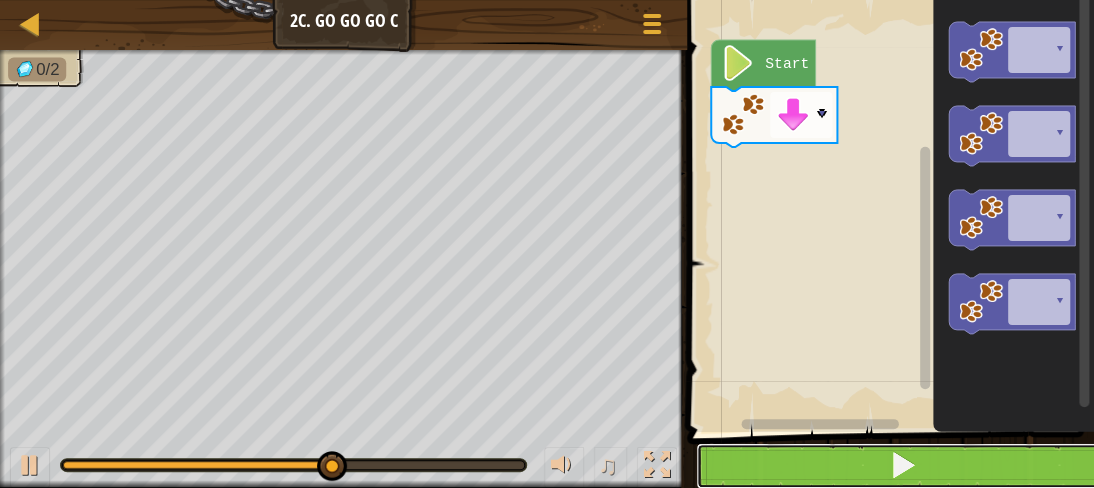 click at bounding box center (902, 466) 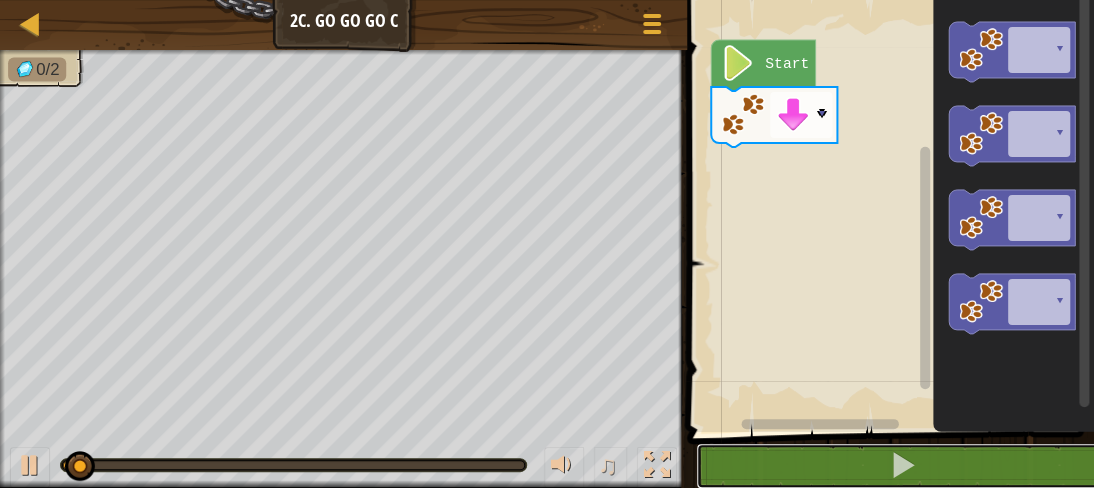 drag, startPoint x: 800, startPoint y: 452, endPoint x: 970, endPoint y: 526, distance: 185.40765 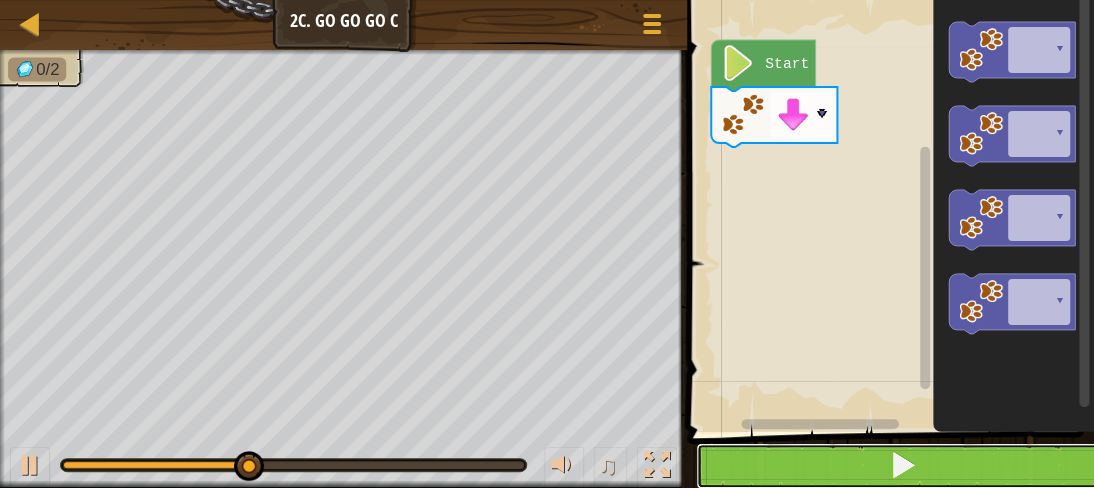 click at bounding box center [903, 465] 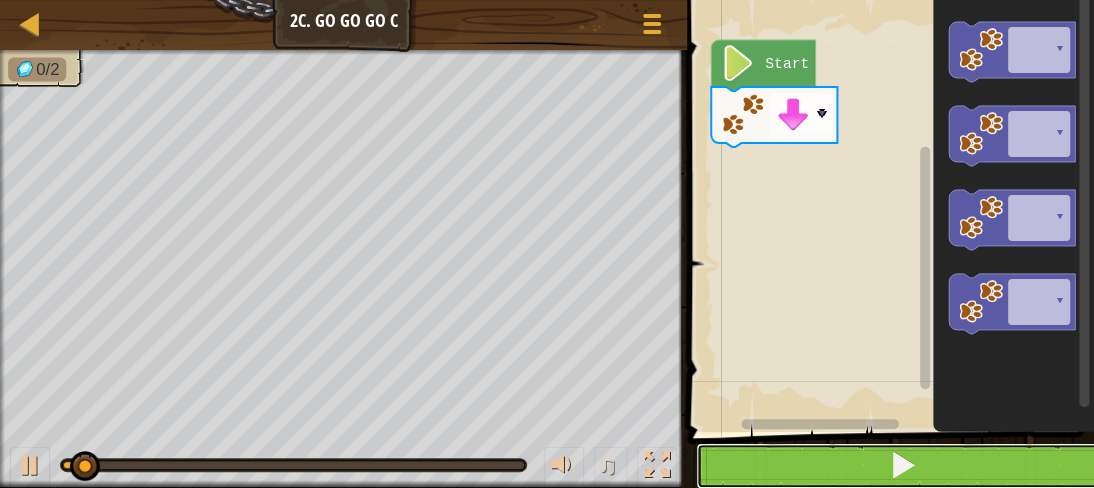 click at bounding box center [902, 466] 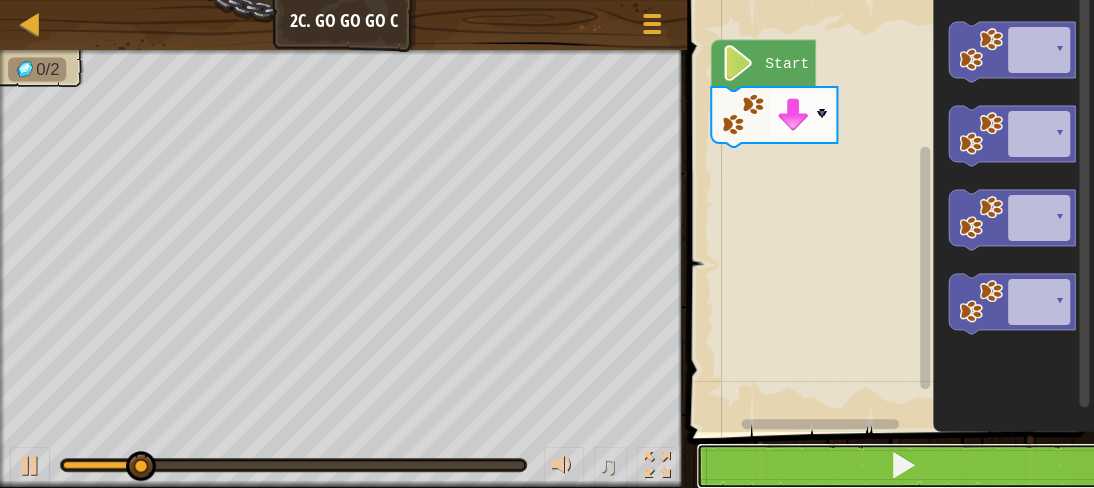 click at bounding box center (902, 466) 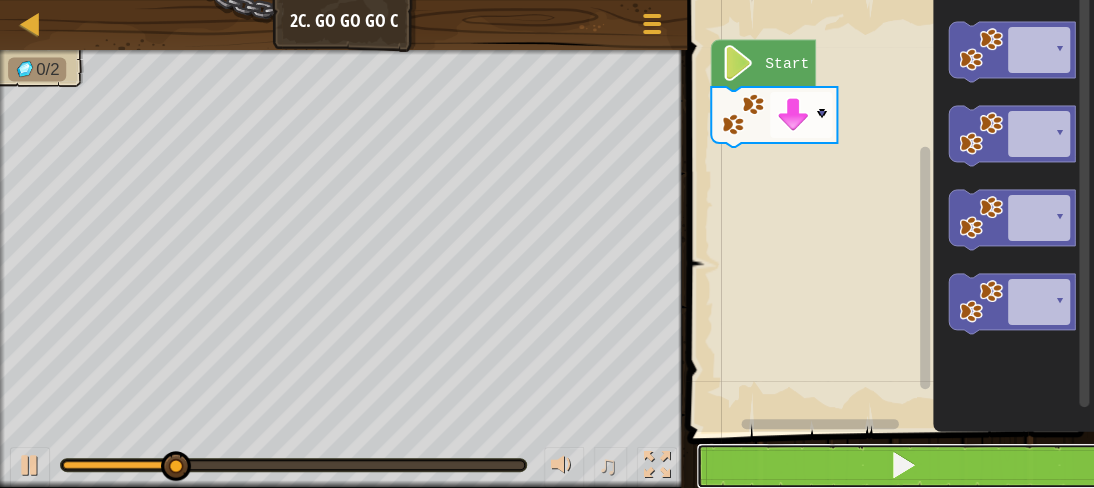 click at bounding box center (902, 466) 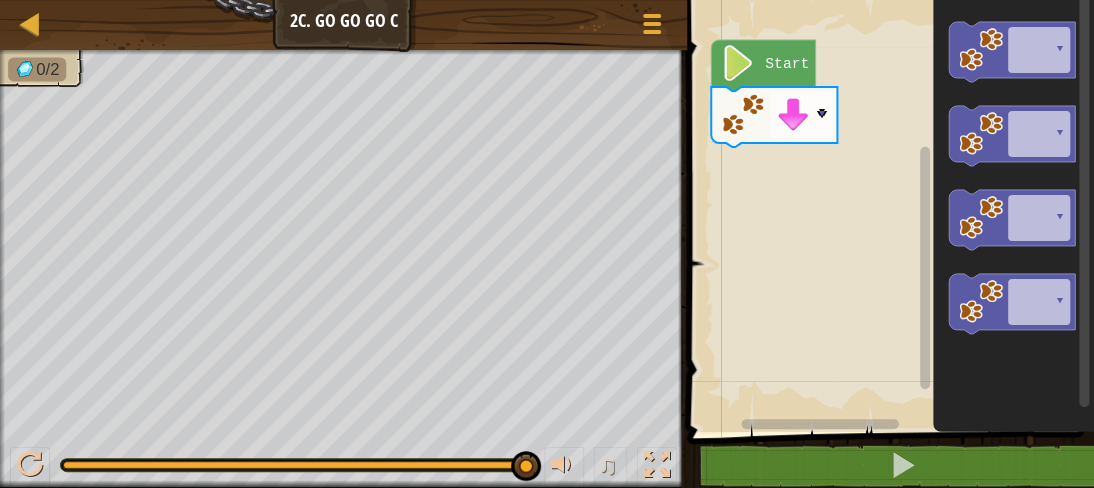 click 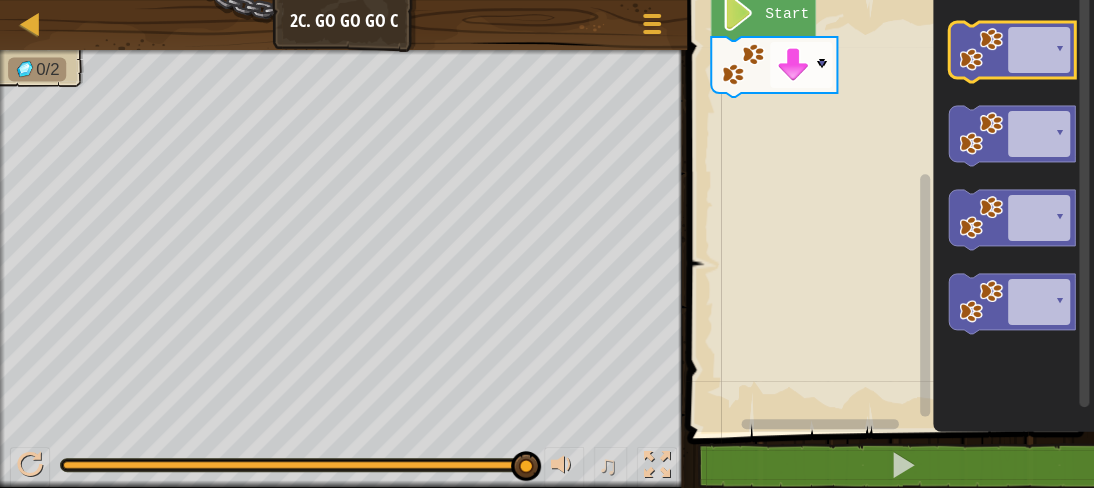 click 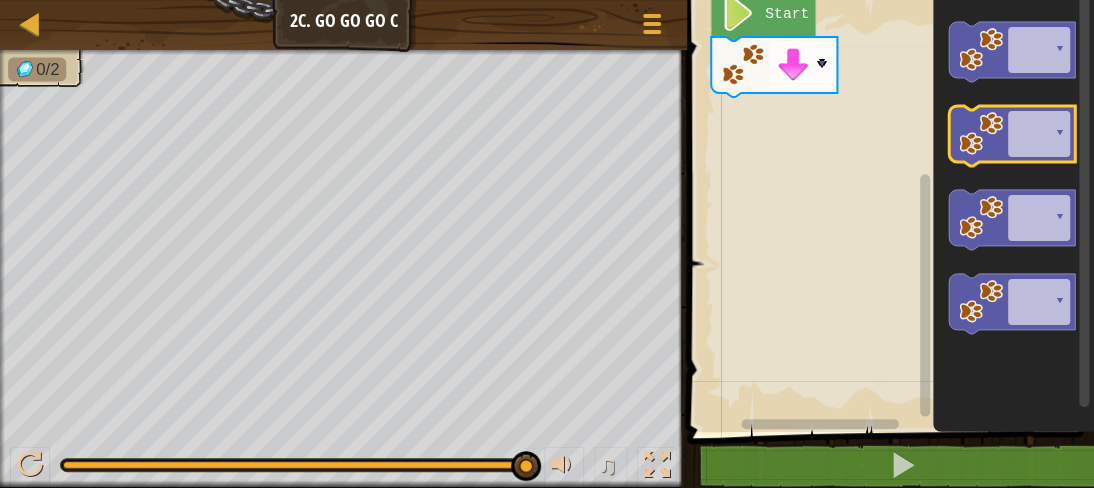 click 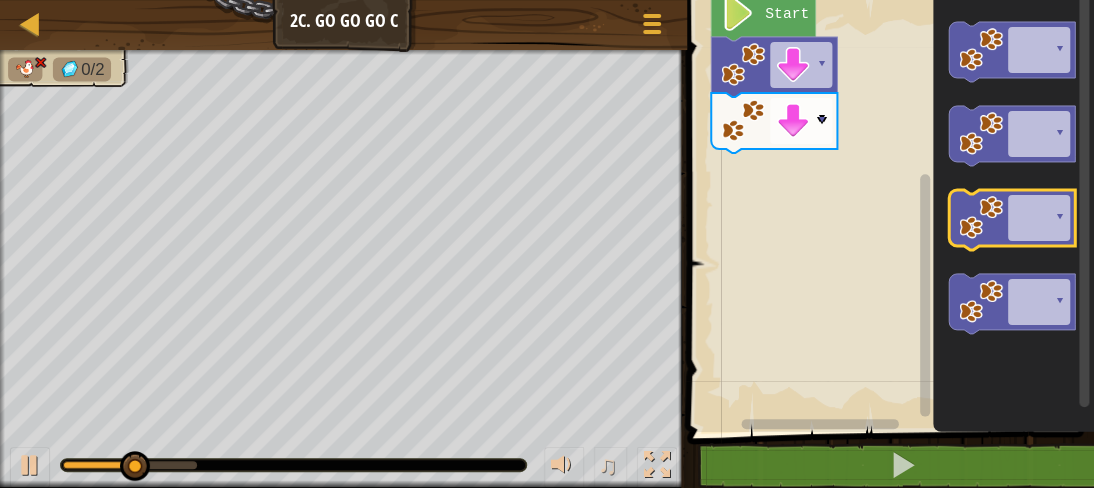 click 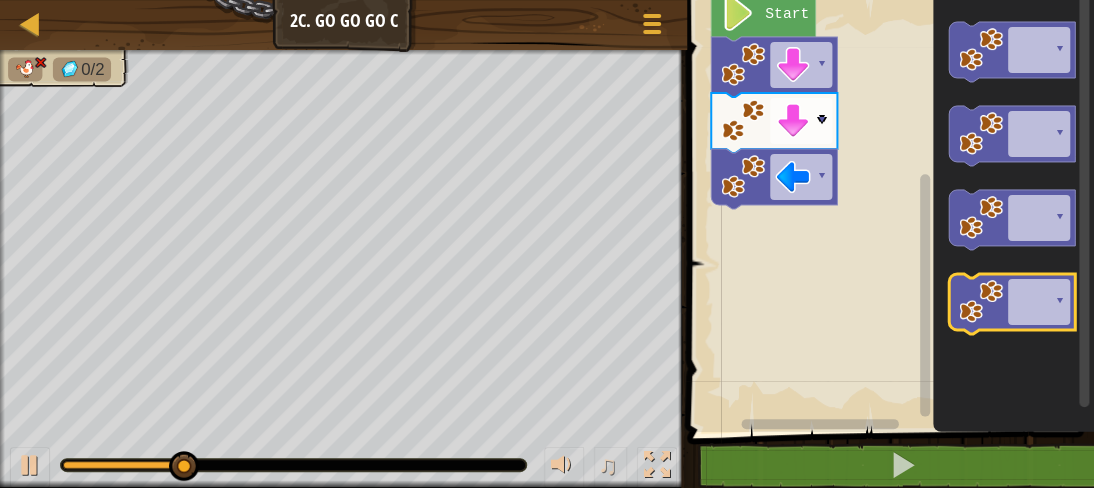 click 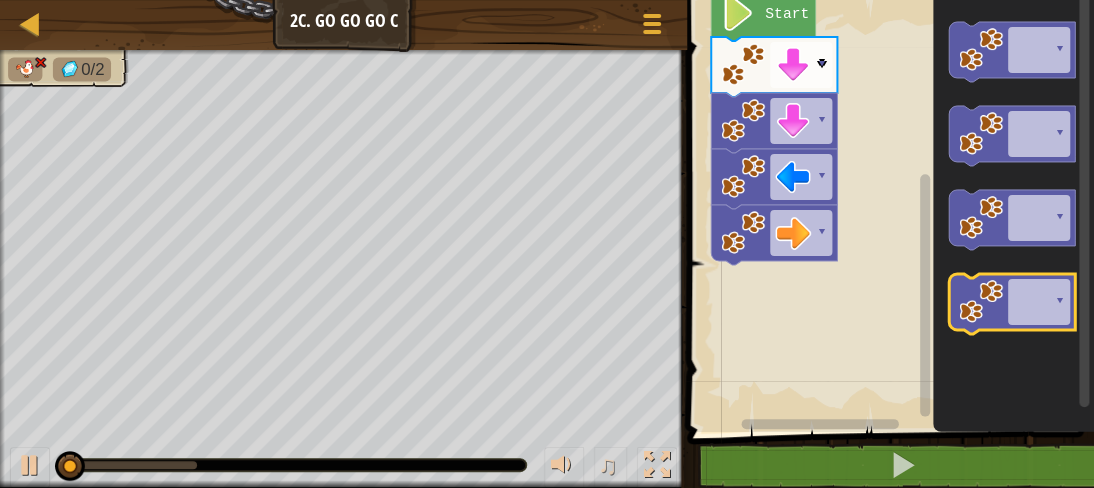 click 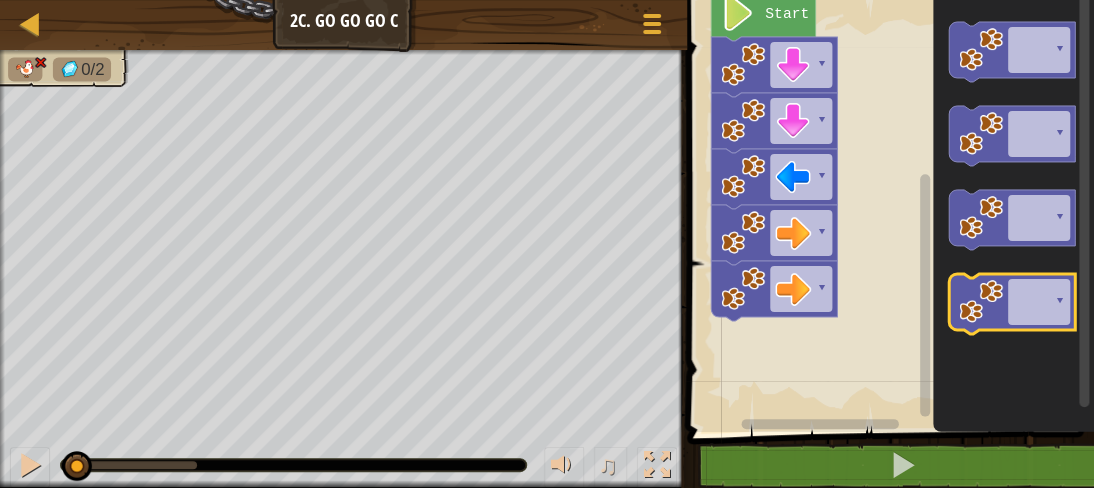 click 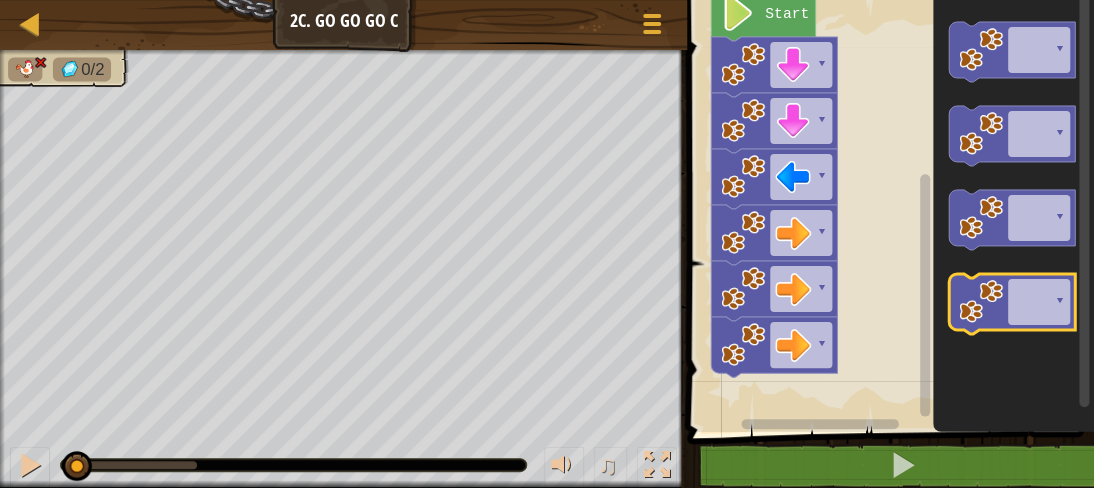 click 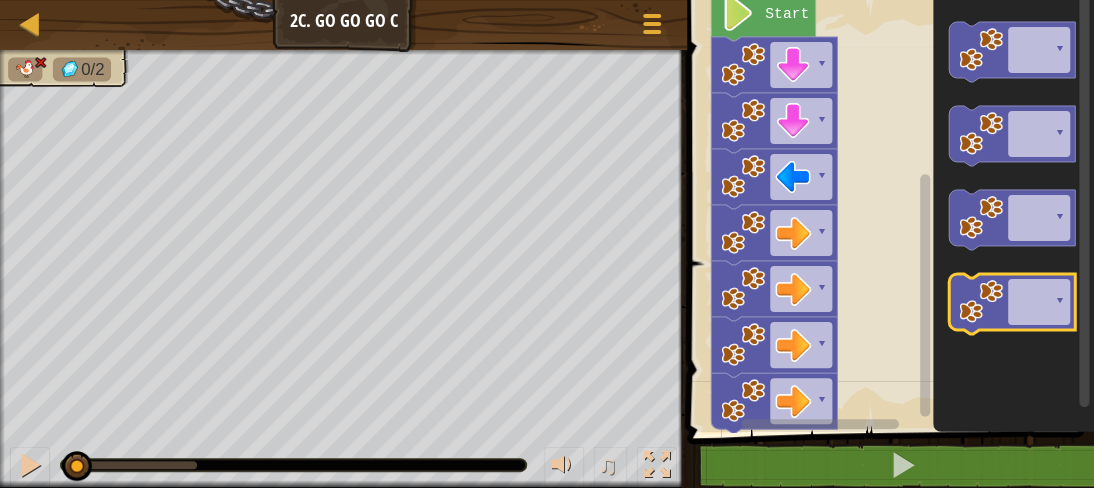 click 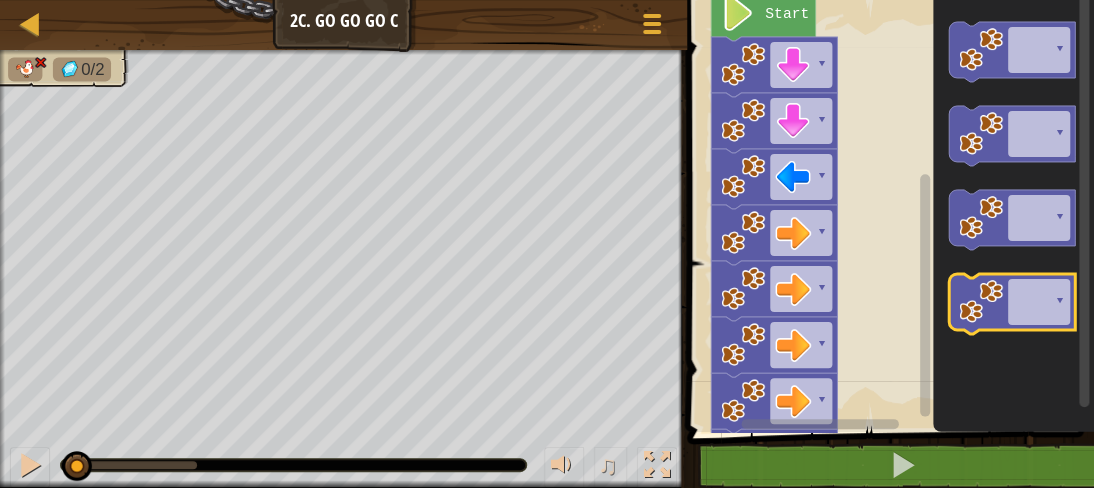 click 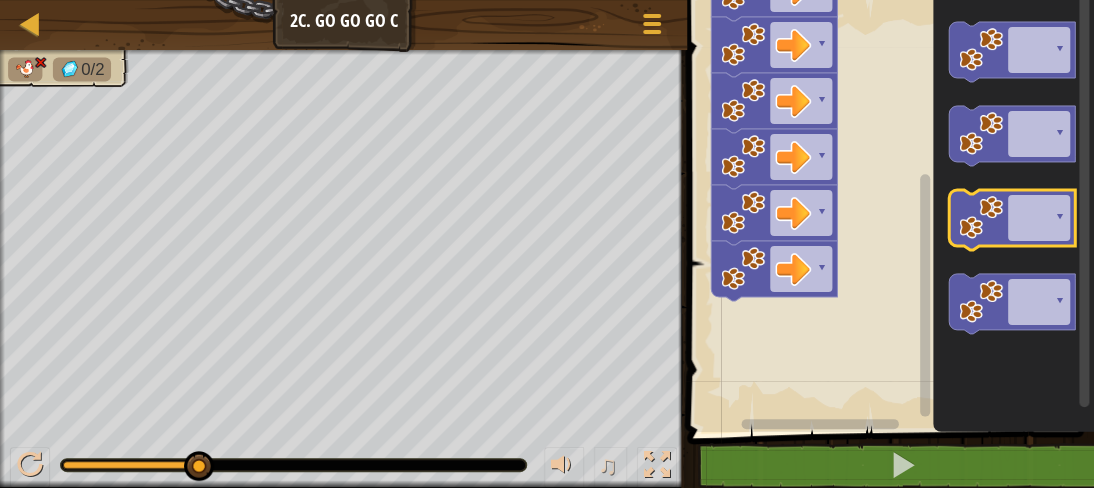 click 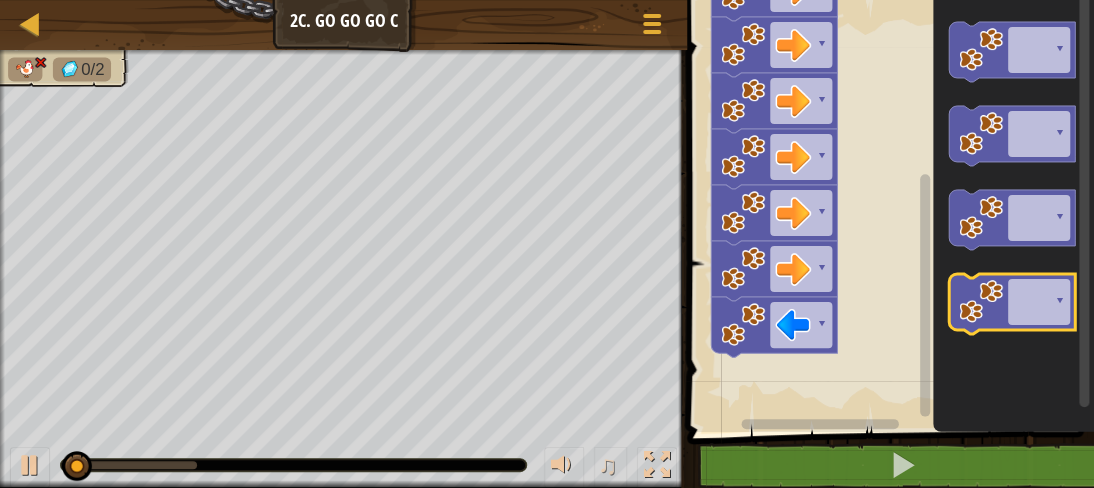 click 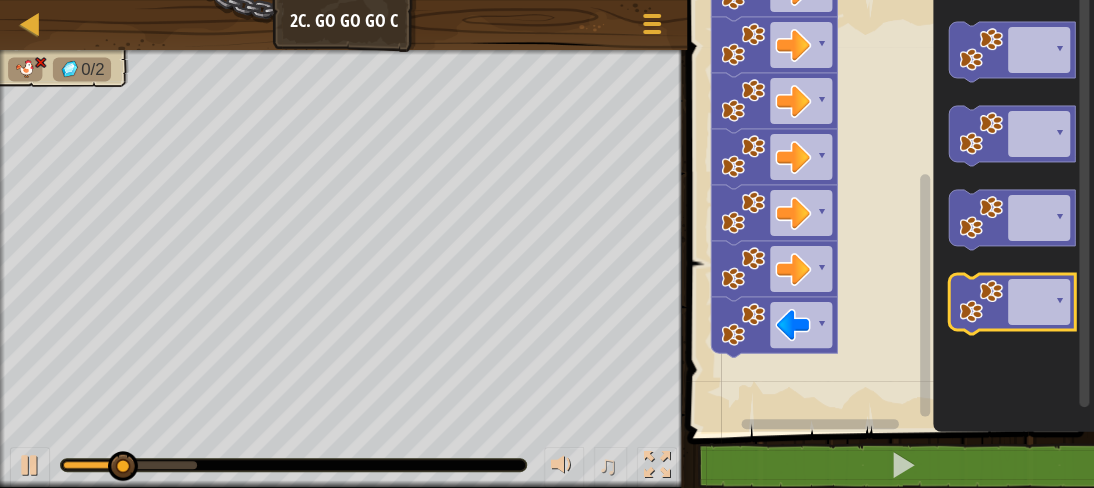 click 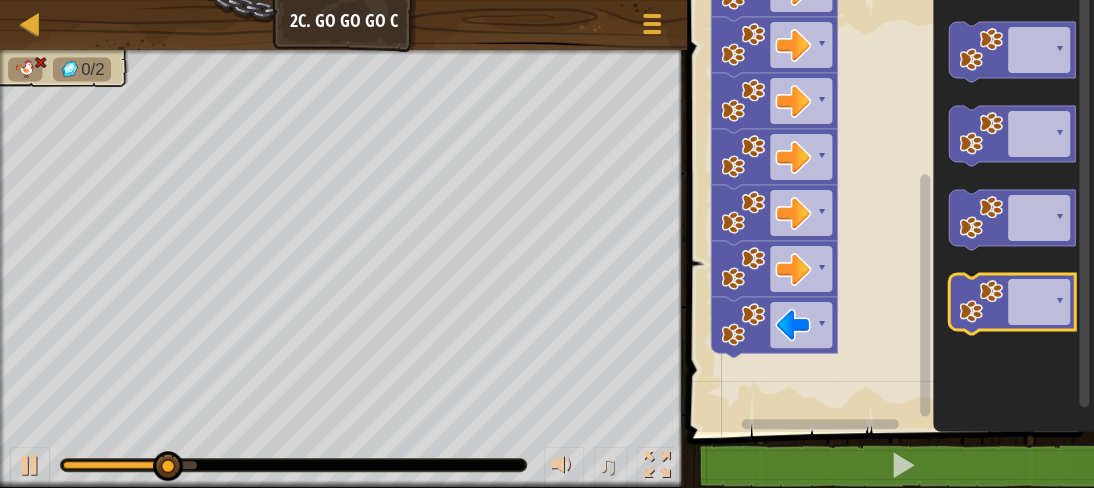 click 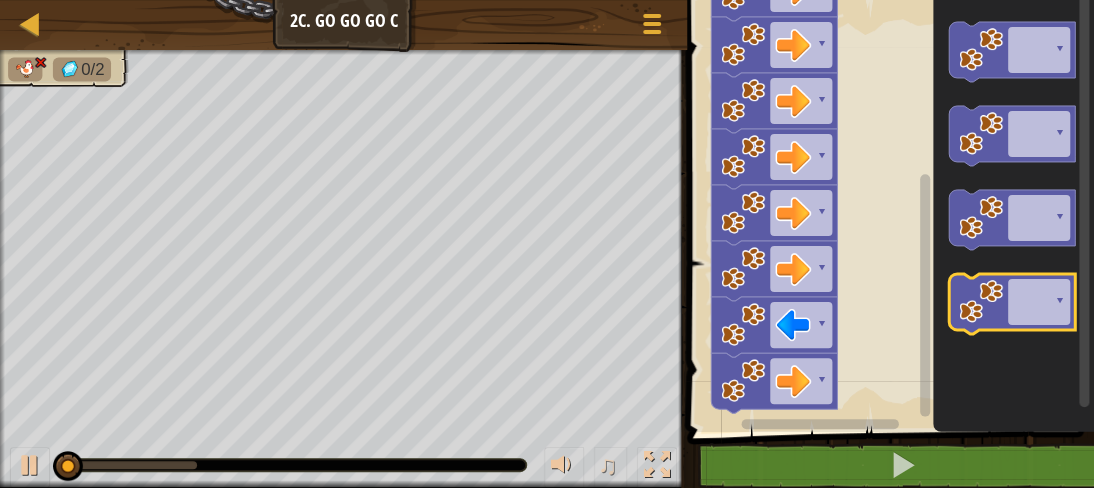 click 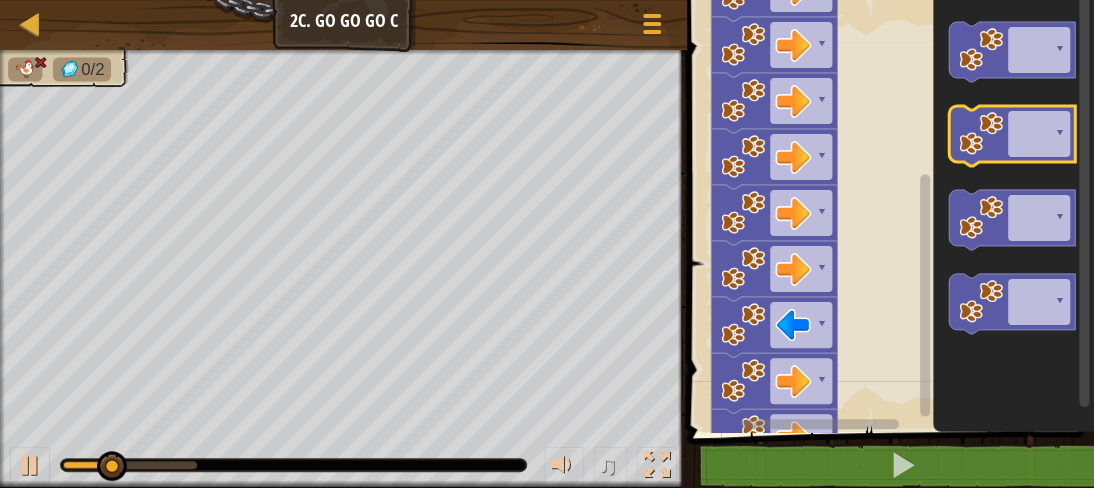 click 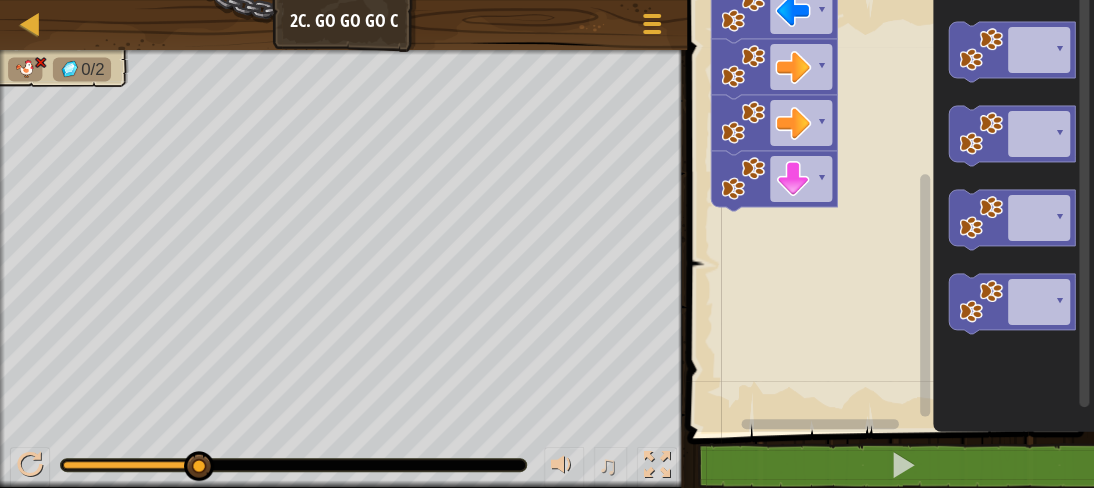 click on "0/2" at bounding box center (343, 269) 